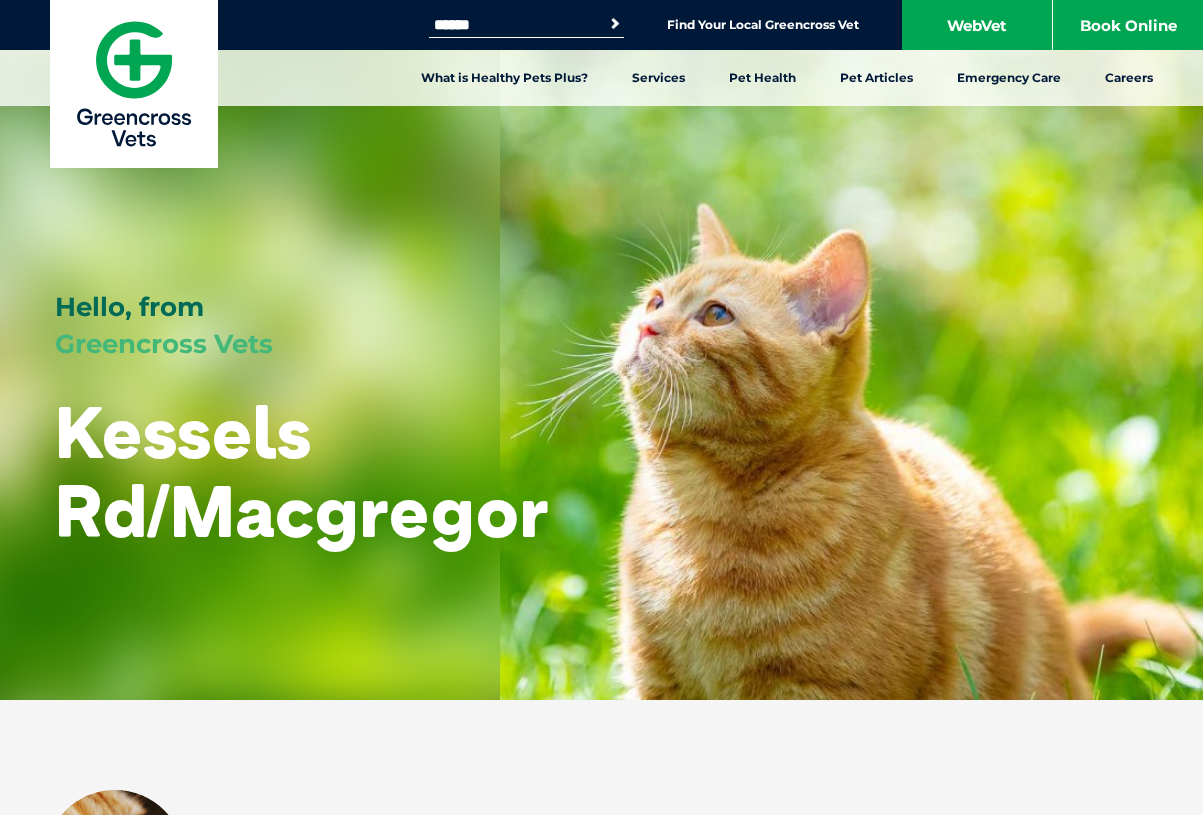 scroll, scrollTop: 0, scrollLeft: 0, axis: both 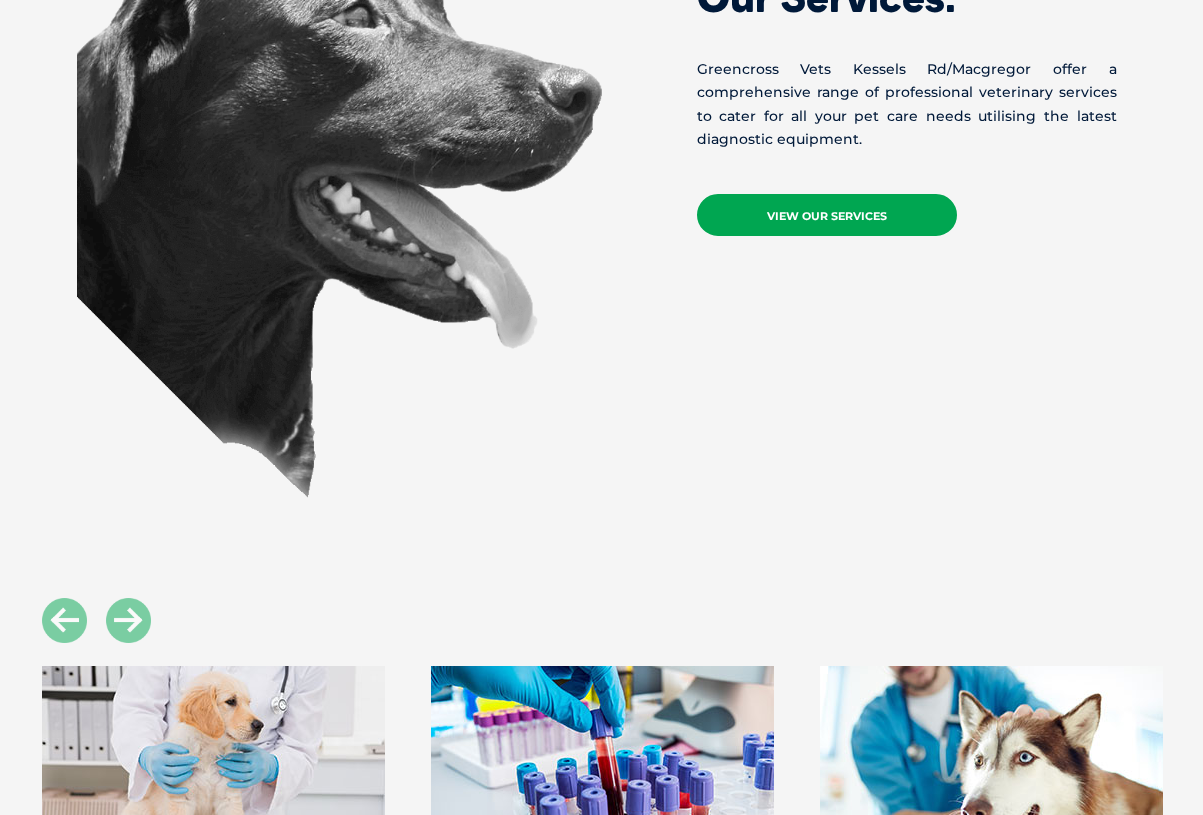 click on "View Our Services" at bounding box center (827, 215) 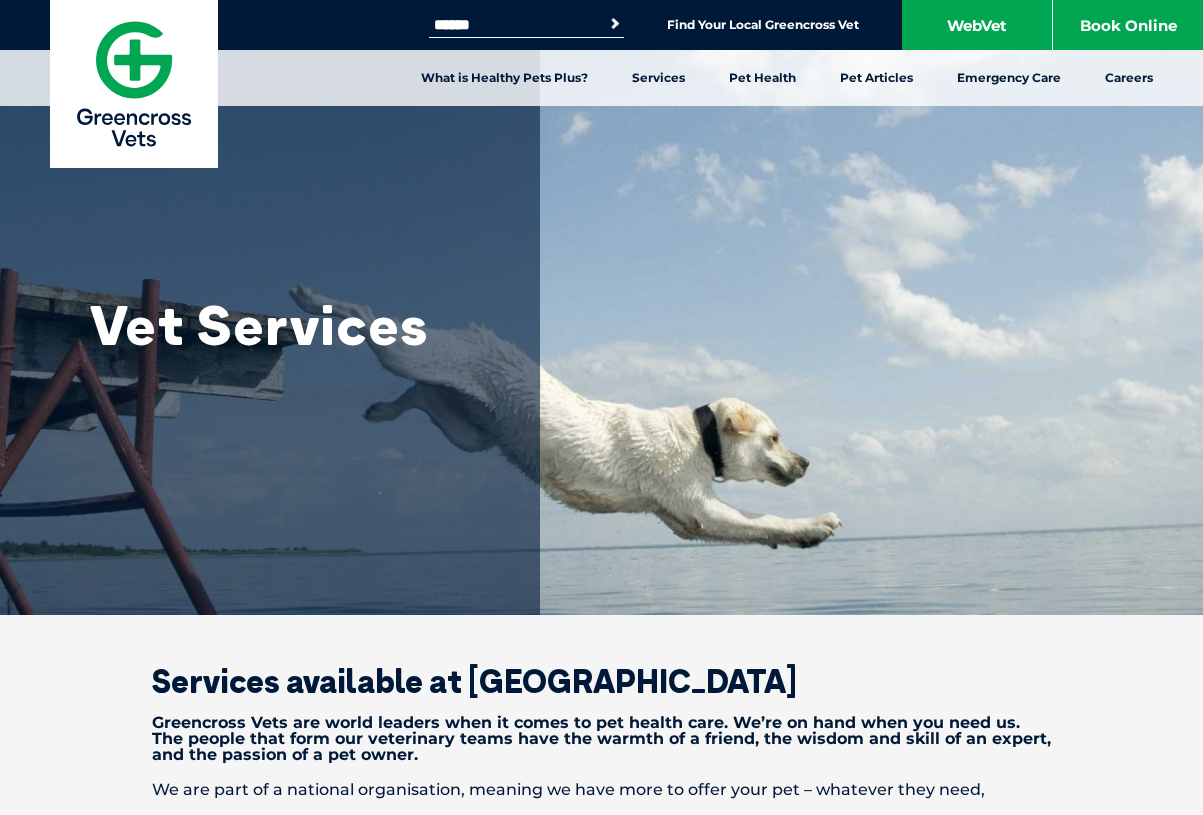 scroll, scrollTop: 0, scrollLeft: 0, axis: both 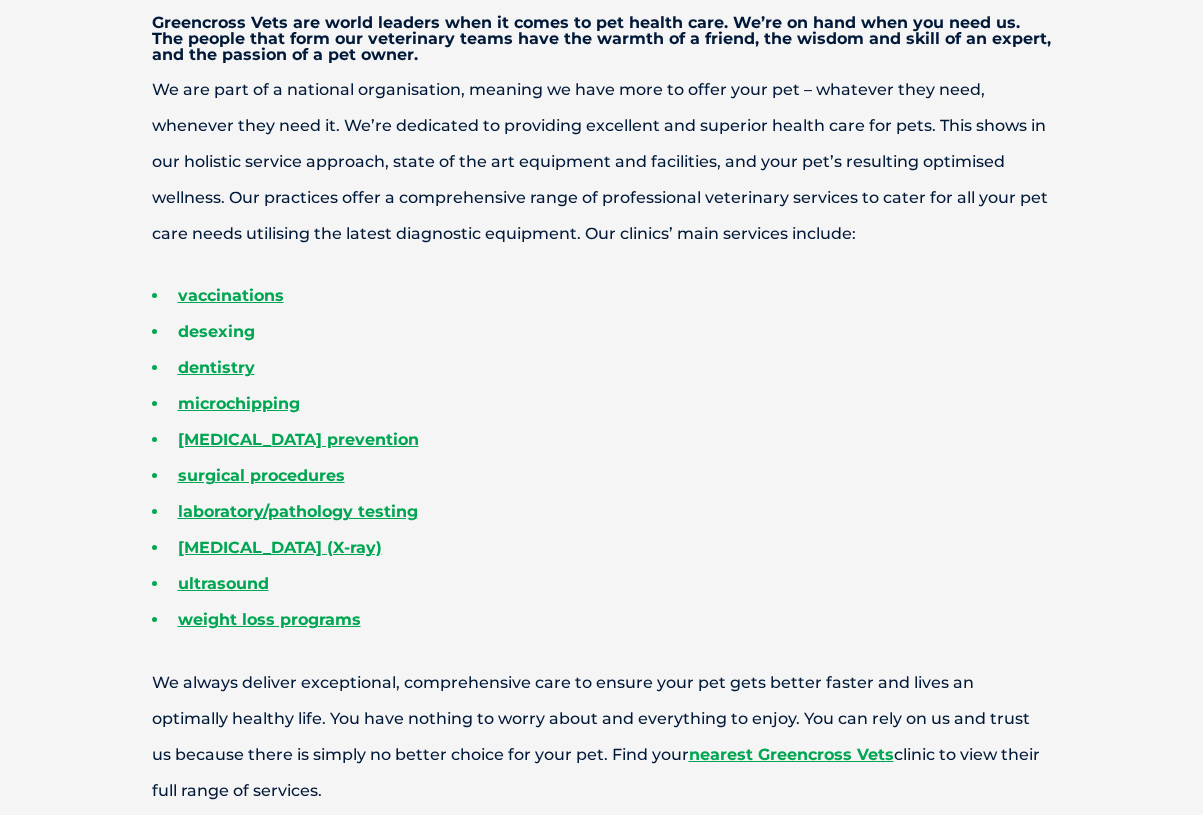 click on "desexing" at bounding box center [216, 331] 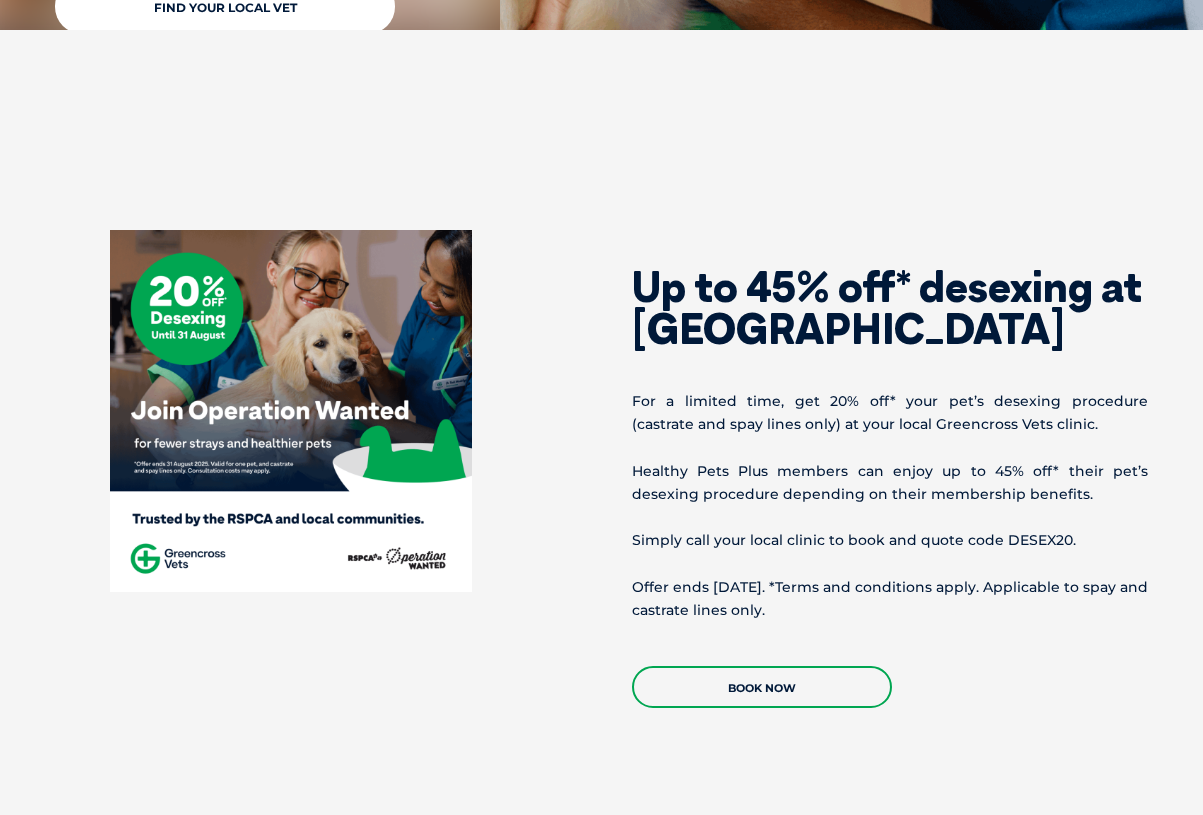 scroll, scrollTop: 0, scrollLeft: 0, axis: both 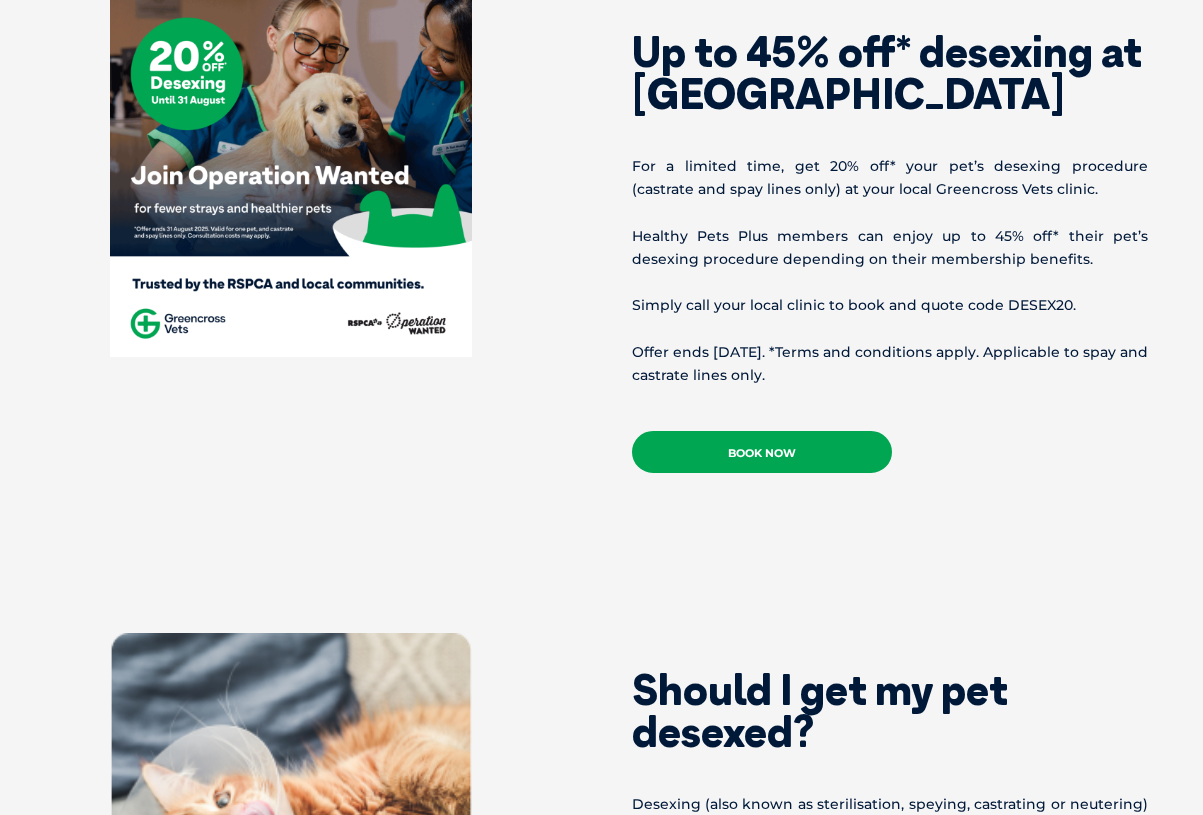 click on "Book Now" at bounding box center [762, 452] 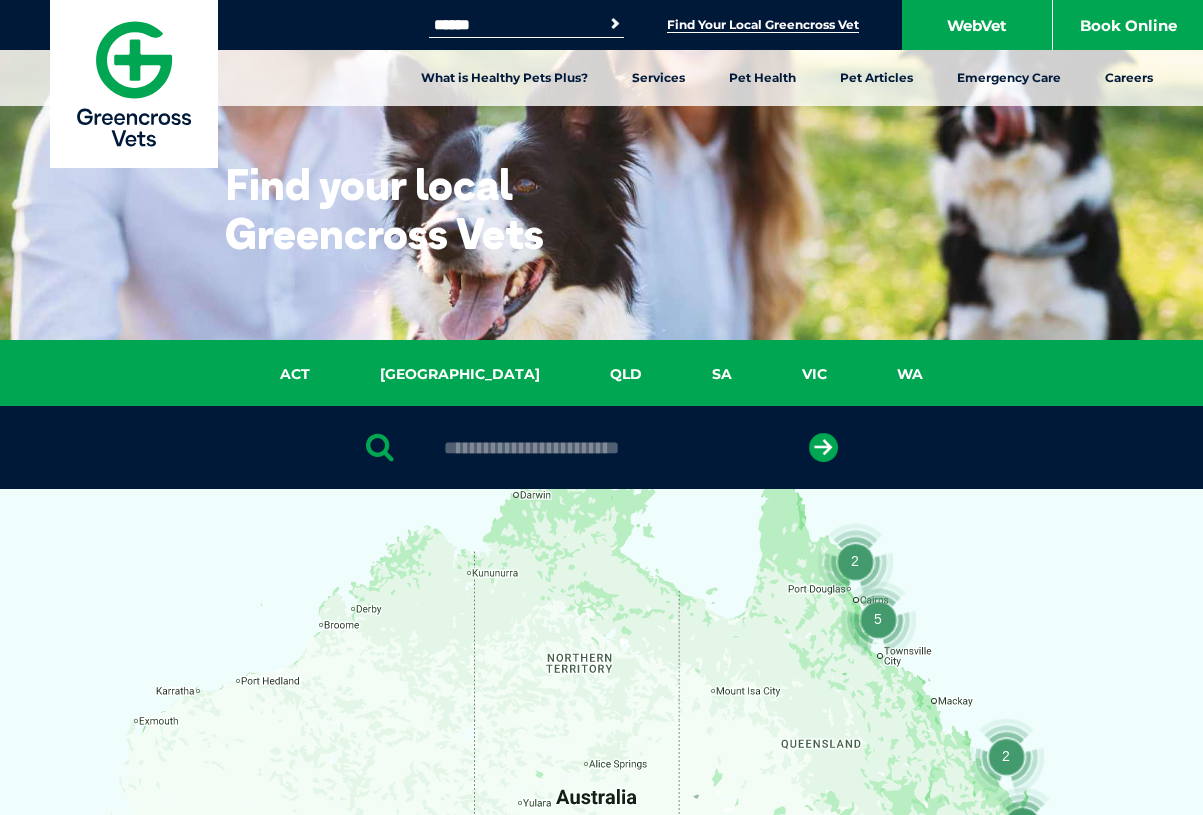 scroll, scrollTop: 300, scrollLeft: 0, axis: vertical 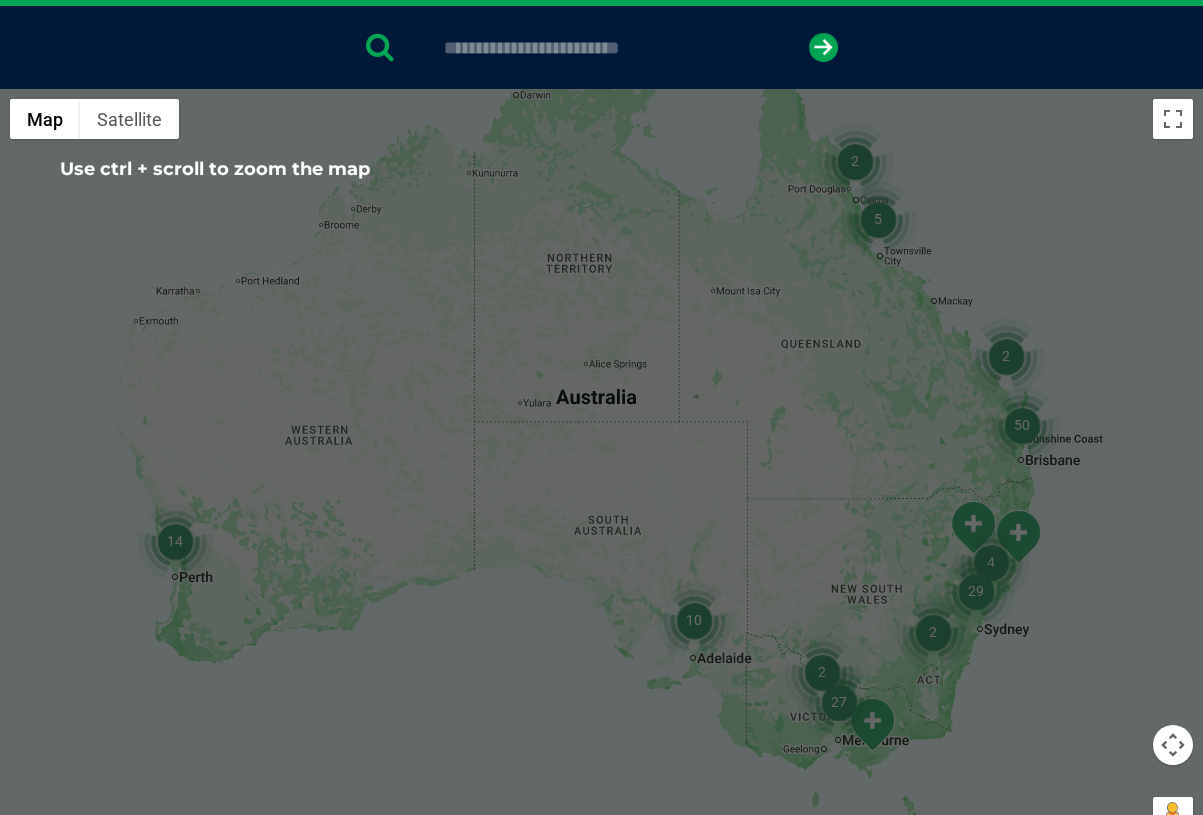 click at bounding box center [1022, 425] 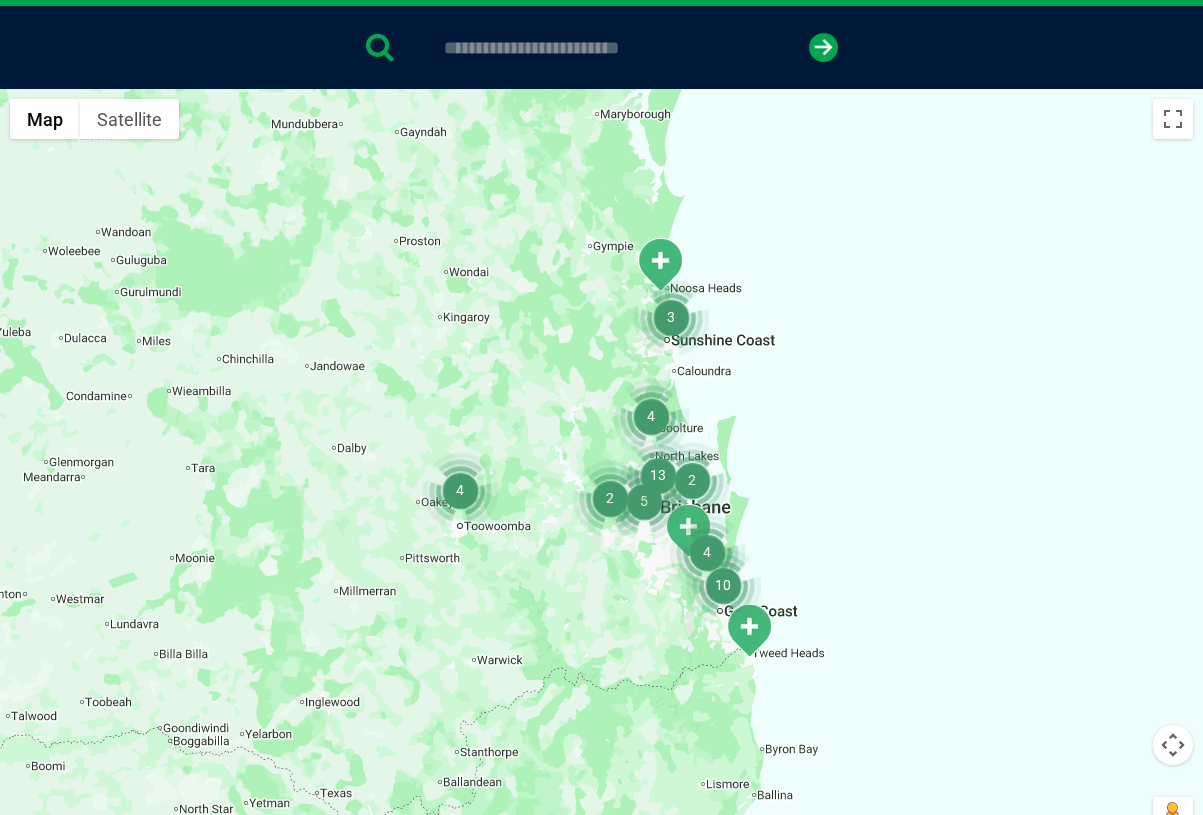 click at bounding box center [723, 585] 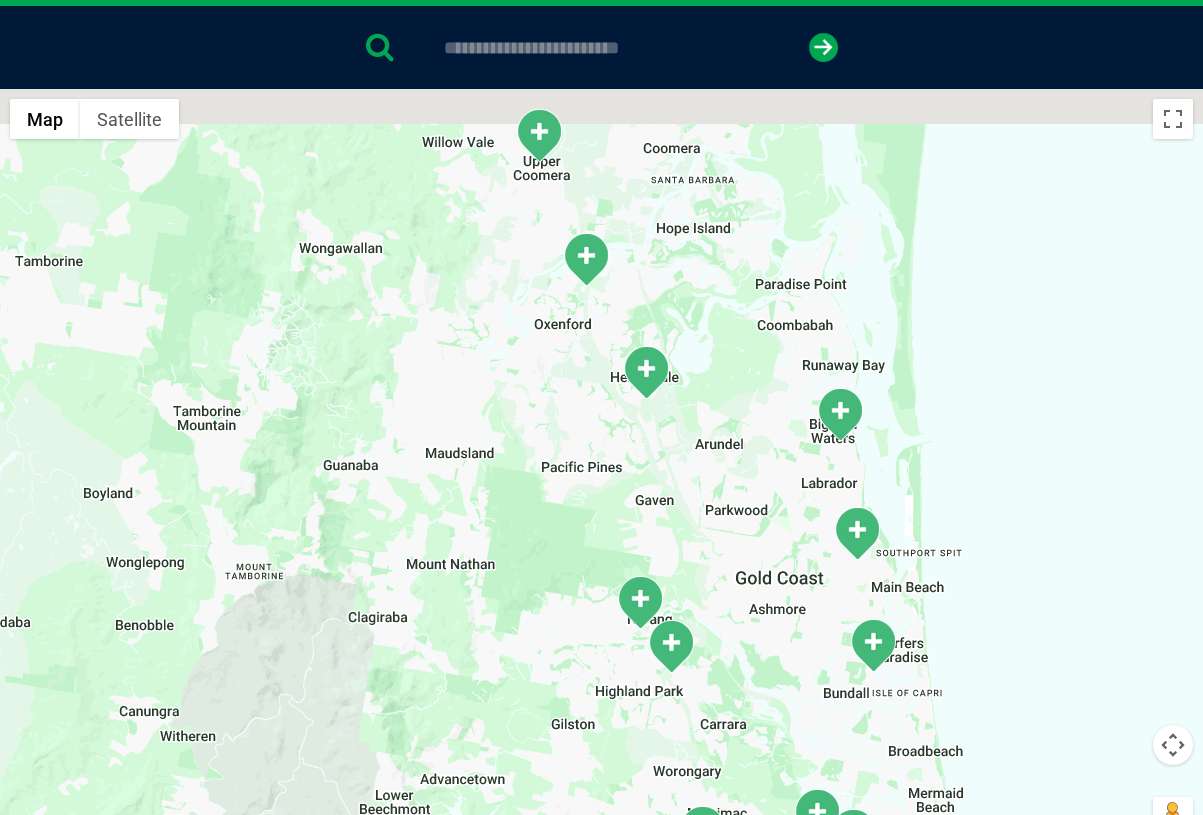 drag, startPoint x: 733, startPoint y: 585, endPoint x: 710, endPoint y: 546, distance: 45.276924 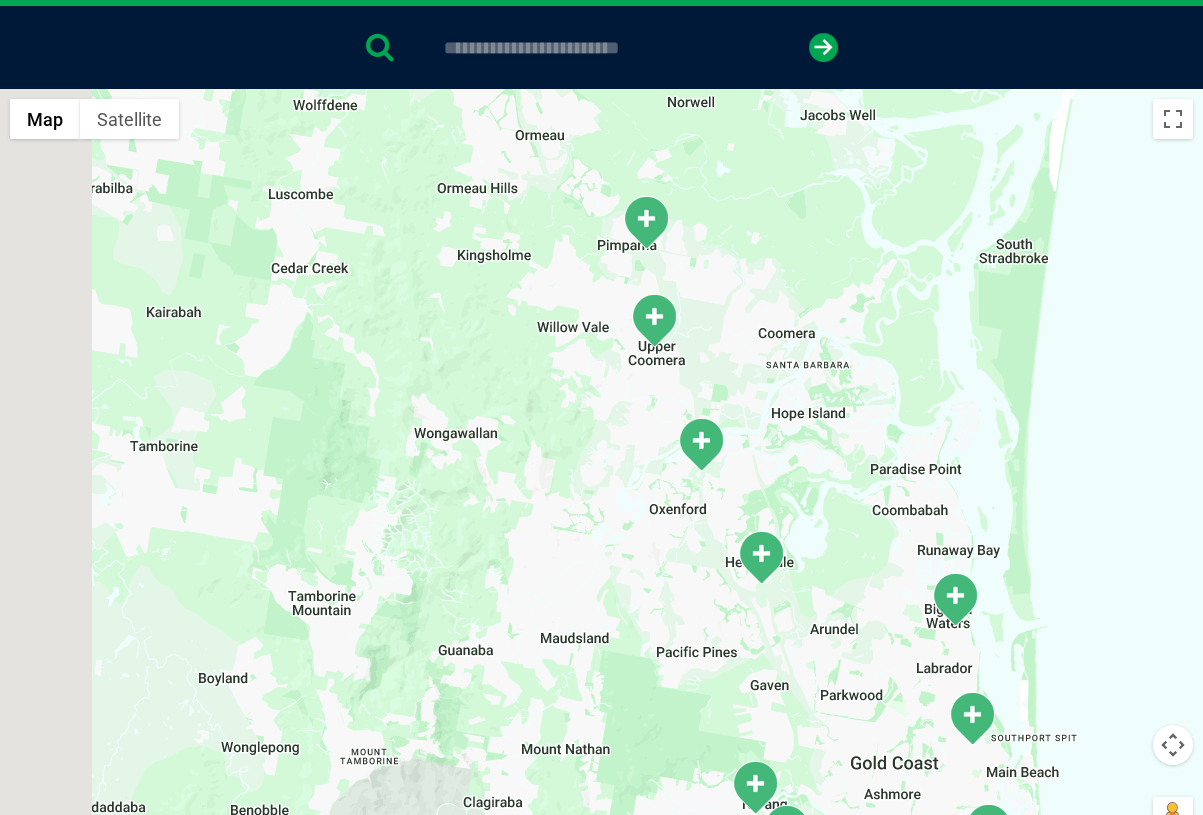 drag, startPoint x: 711, startPoint y: 415, endPoint x: 768, endPoint y: 506, distance: 107.37784 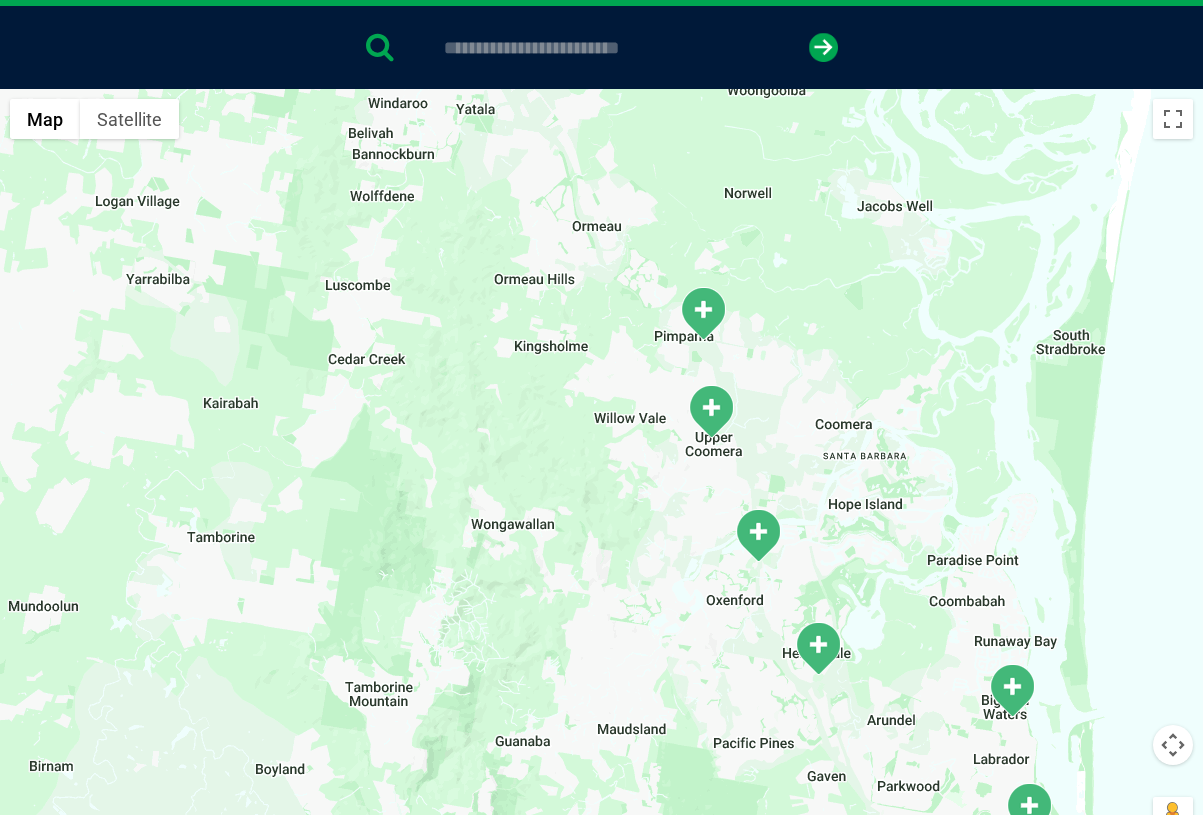 click at bounding box center (711, 411) 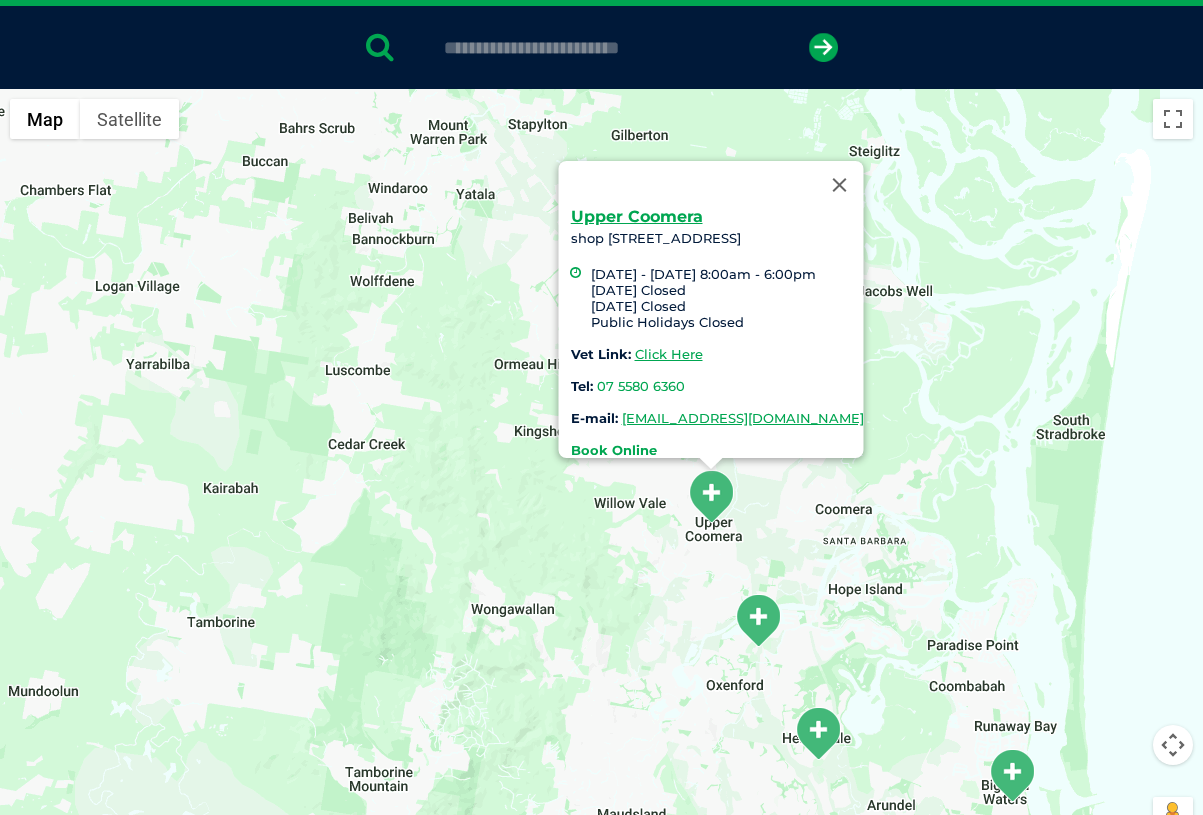 click on "Book Online" at bounding box center (613, 450) 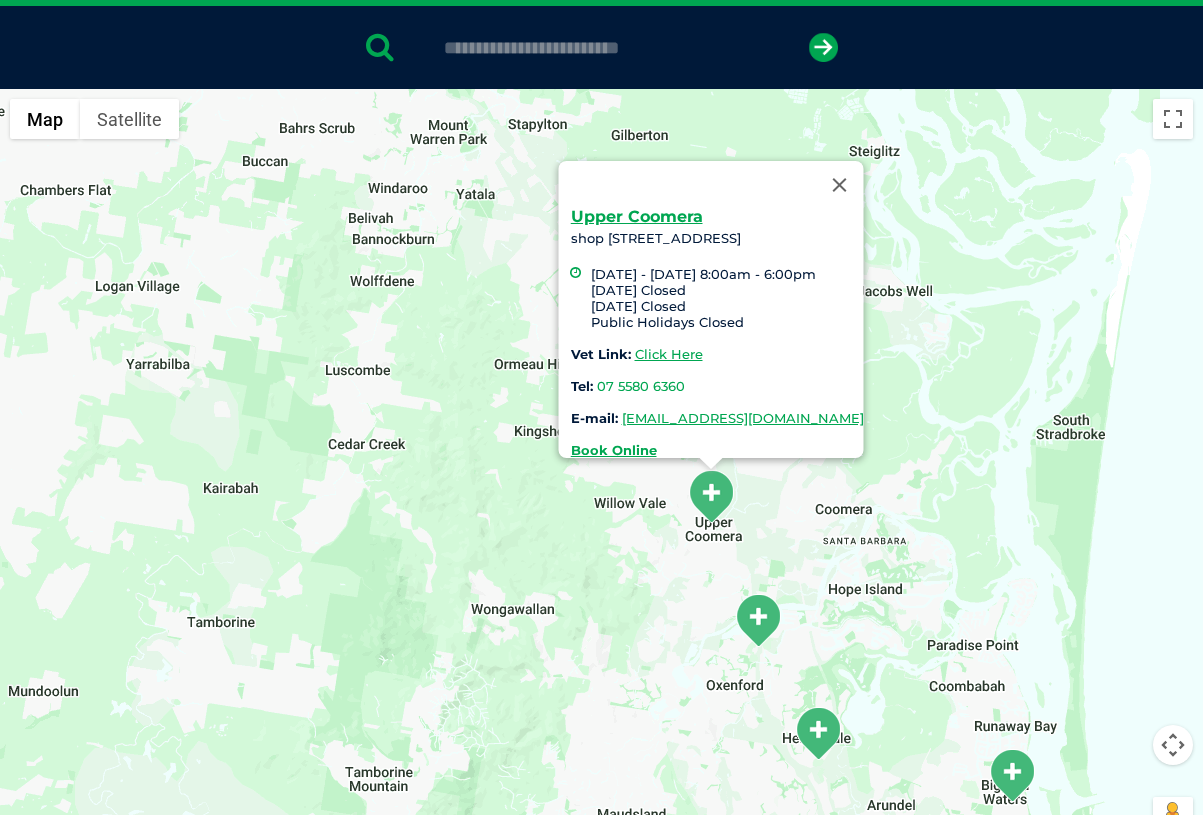 click at bounding box center [758, 620] 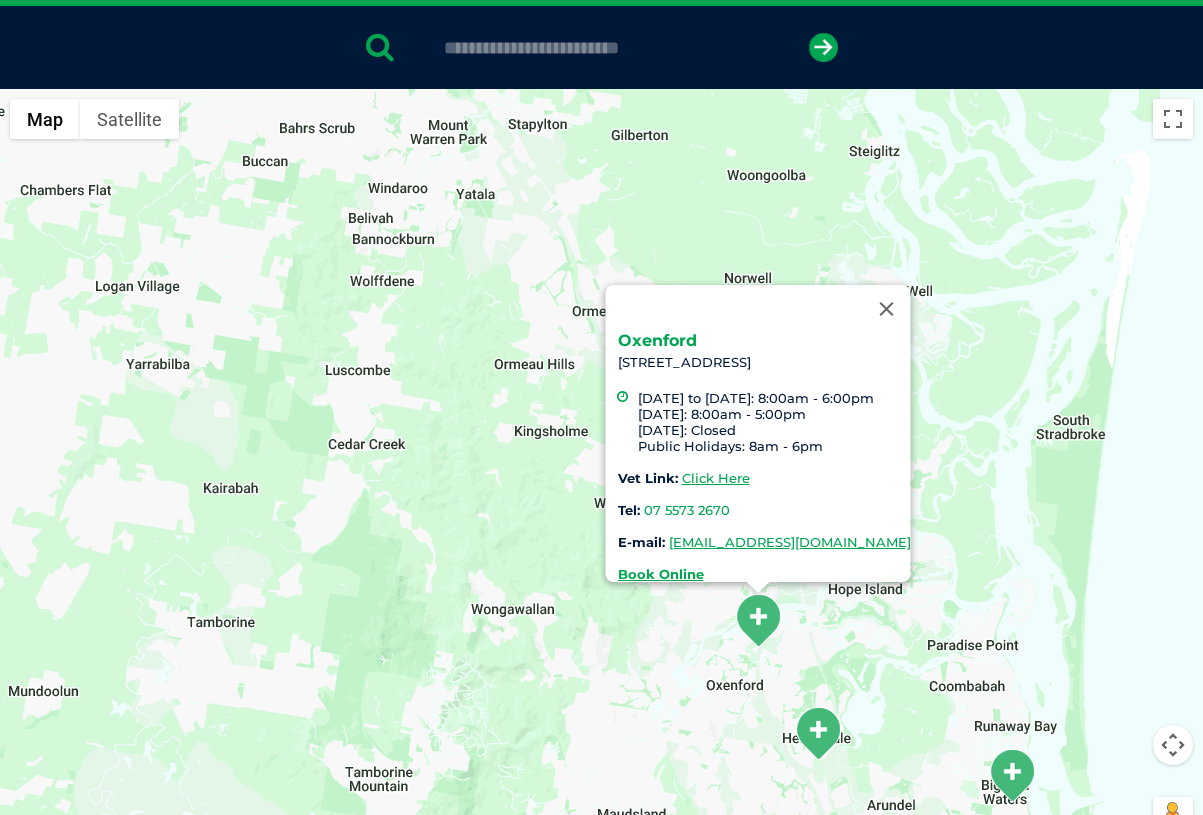 click on "Oxenford" at bounding box center (656, 340) 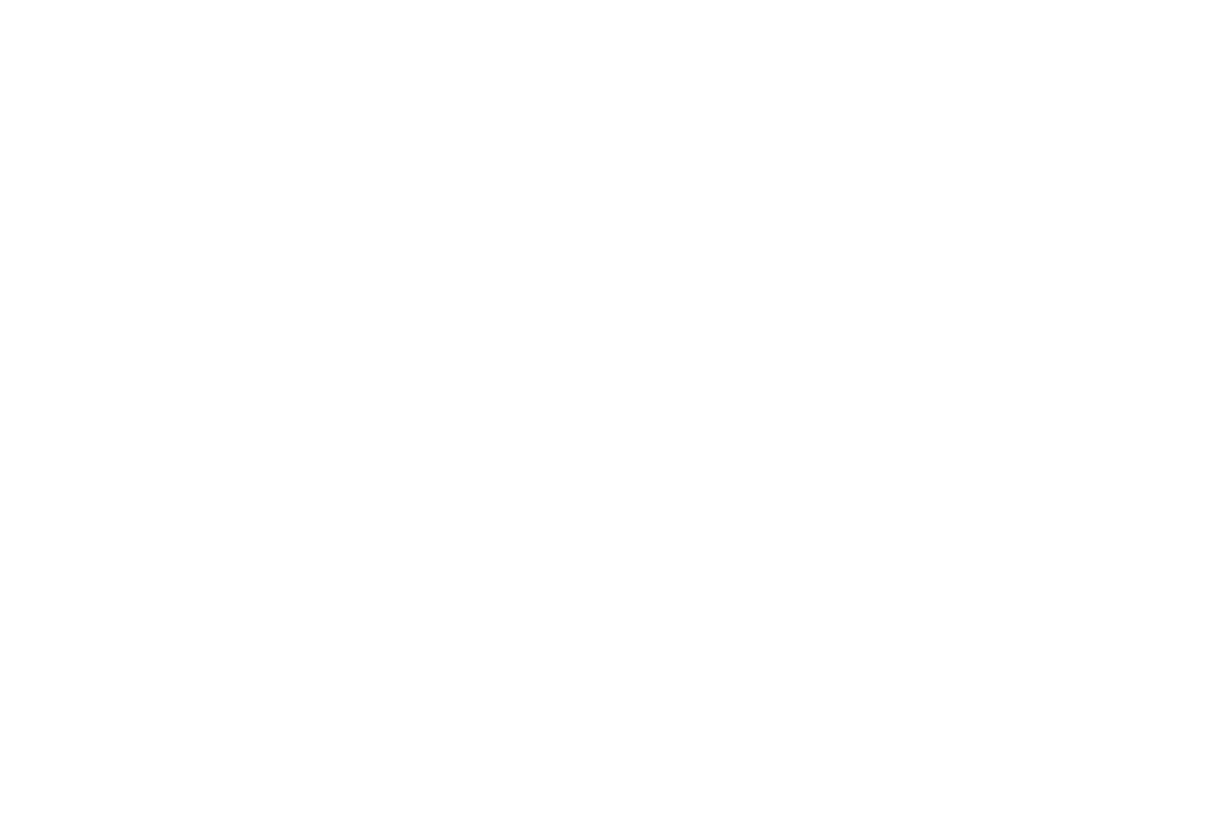 scroll, scrollTop: 0, scrollLeft: 0, axis: both 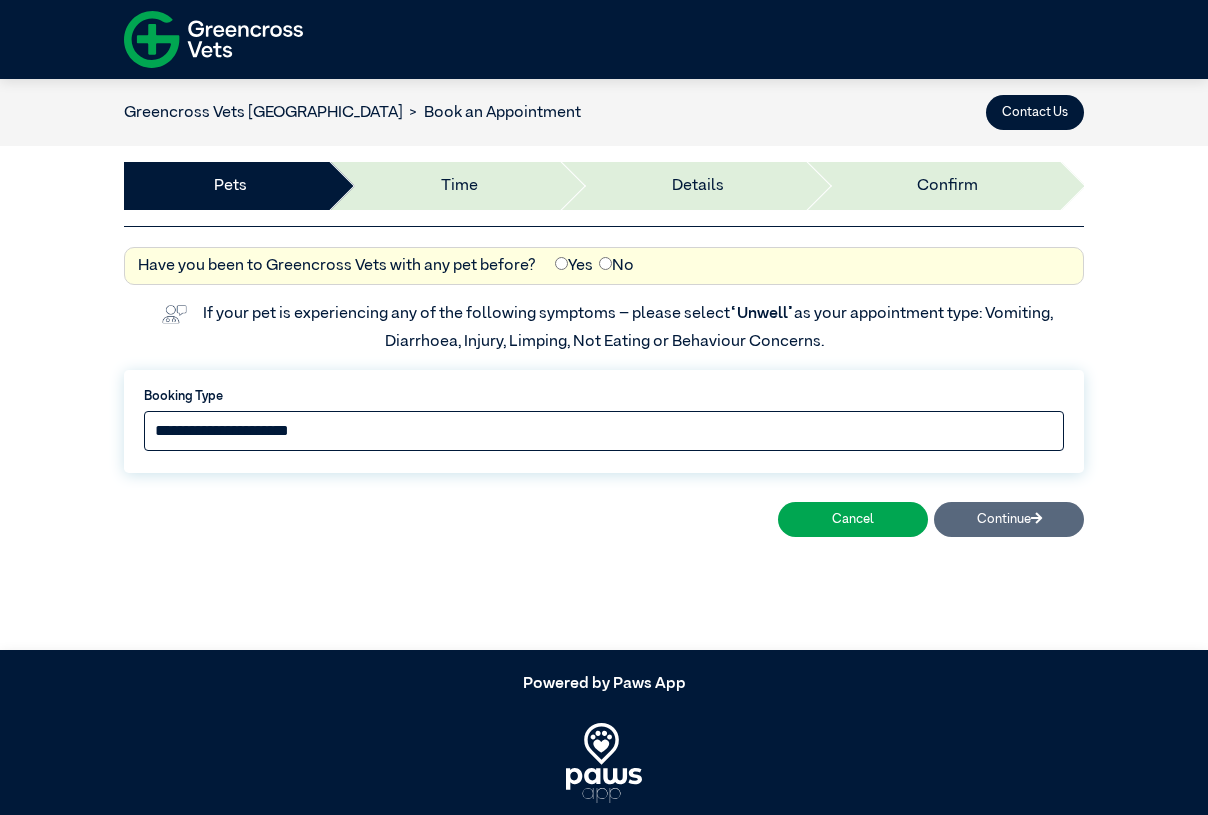 click on "**********" at bounding box center [604, 431] 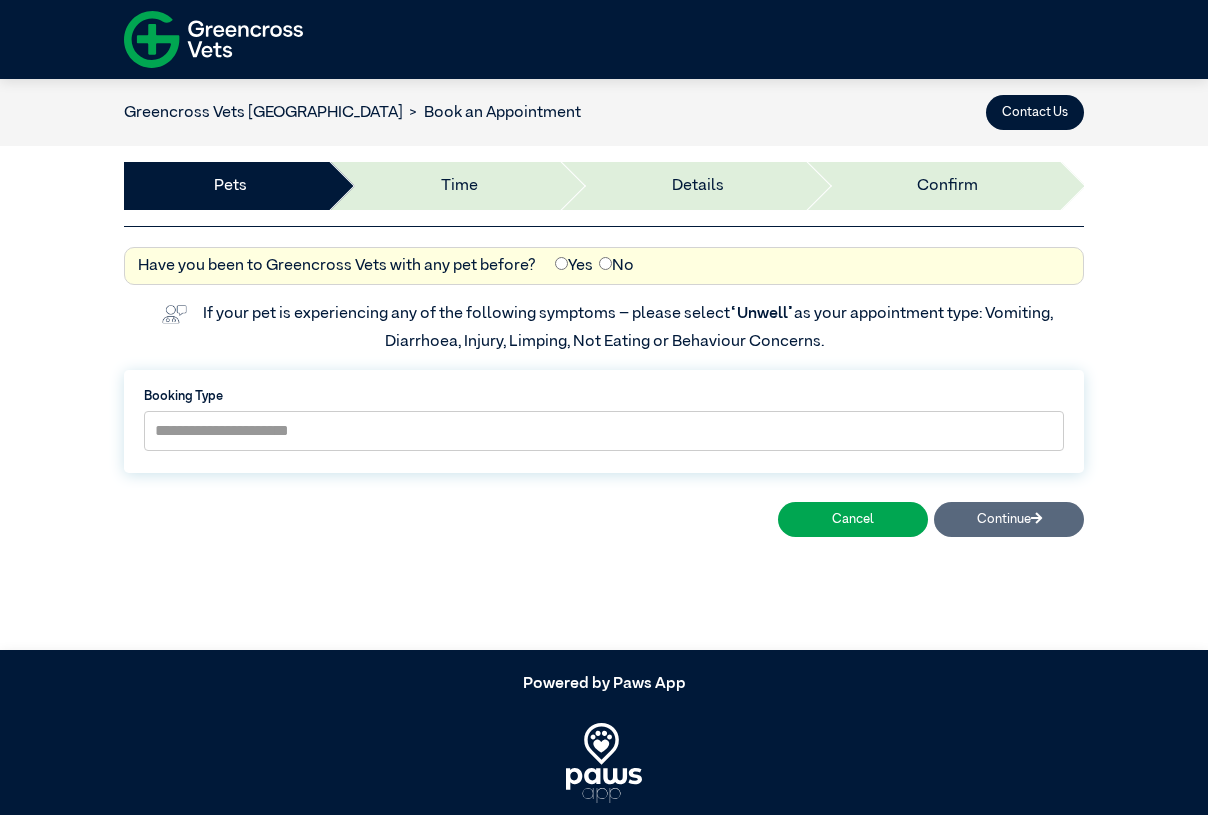 click on "**********" at bounding box center (604, 364) 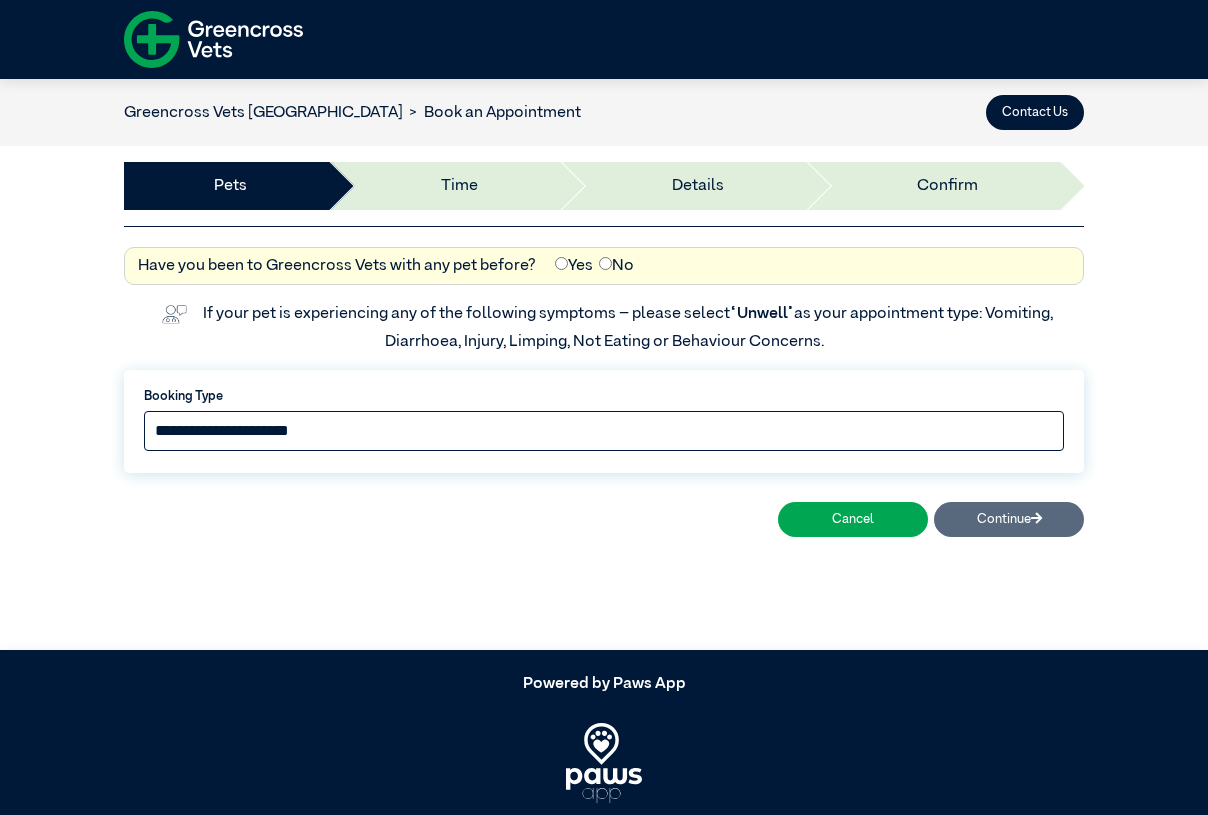 drag, startPoint x: 297, startPoint y: 418, endPoint x: 292, endPoint y: 431, distance: 13.928389 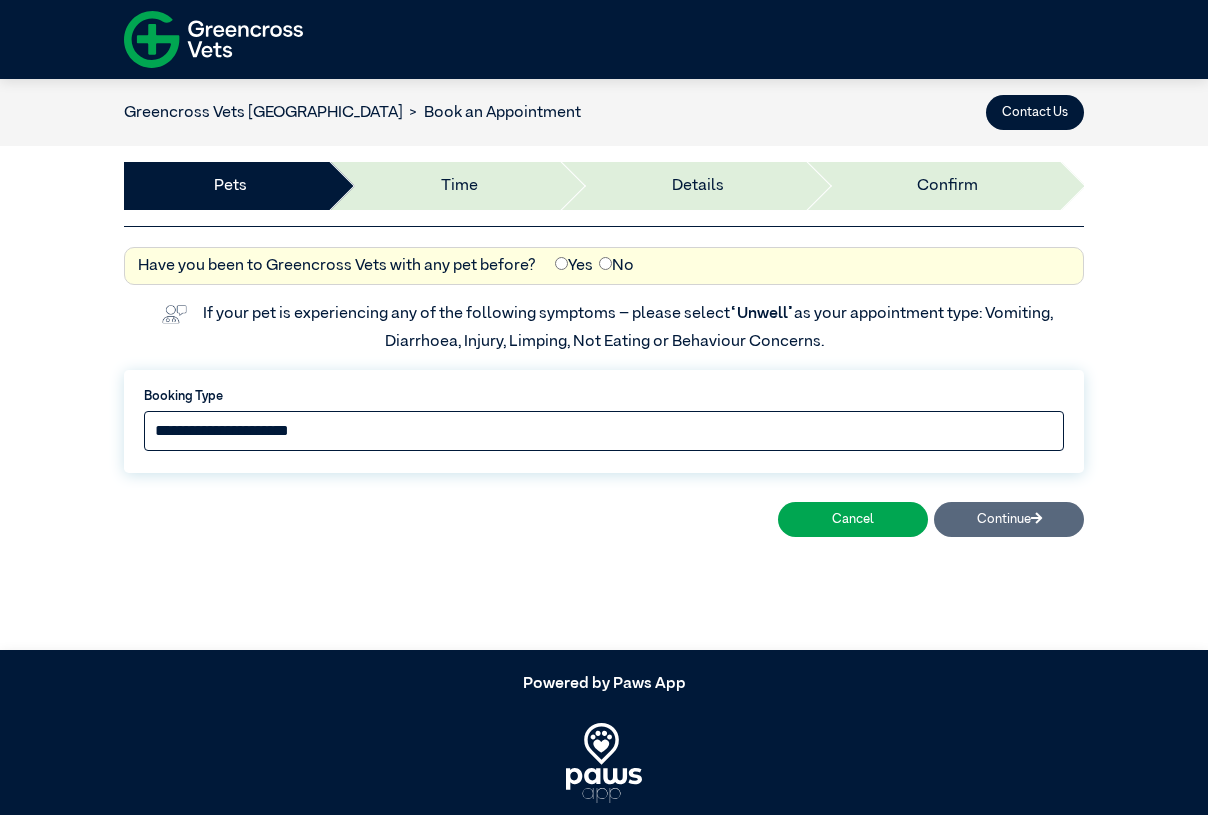 click on "**********" at bounding box center (604, 431) 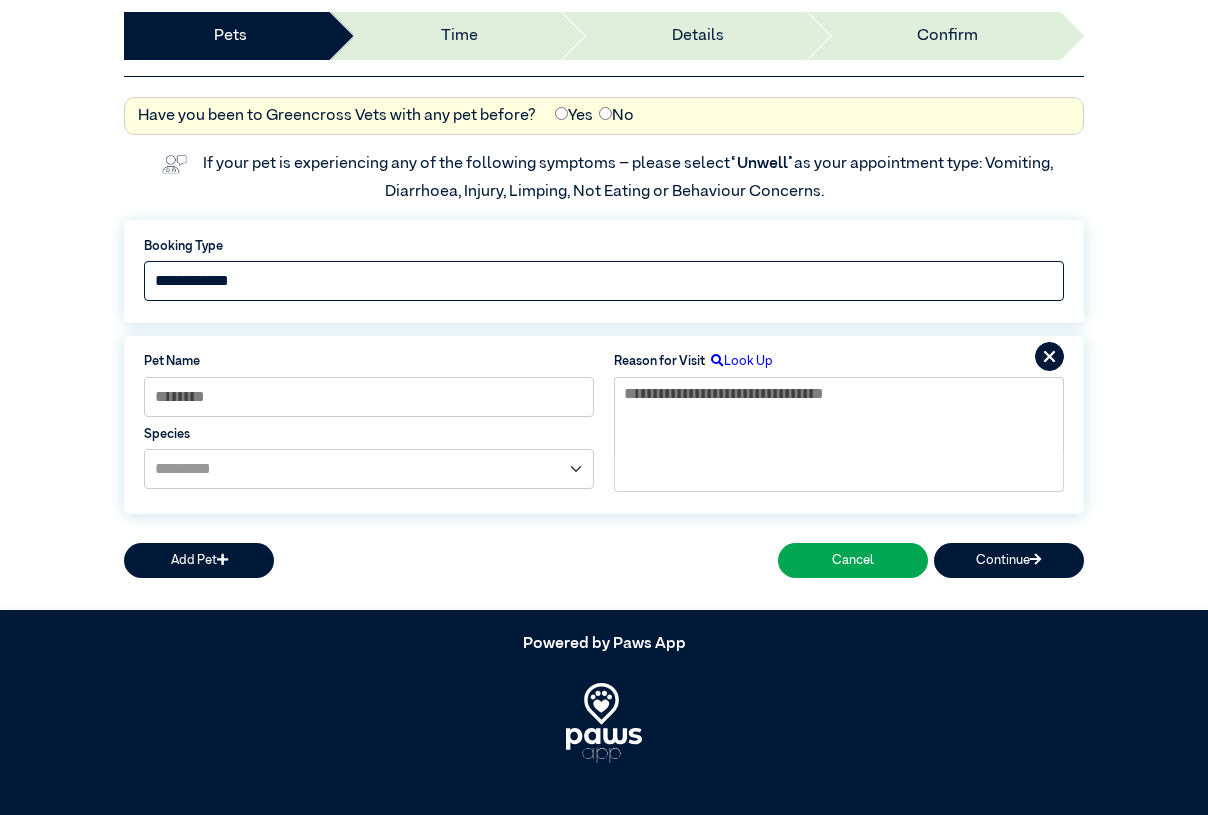 scroll, scrollTop: 159, scrollLeft: 0, axis: vertical 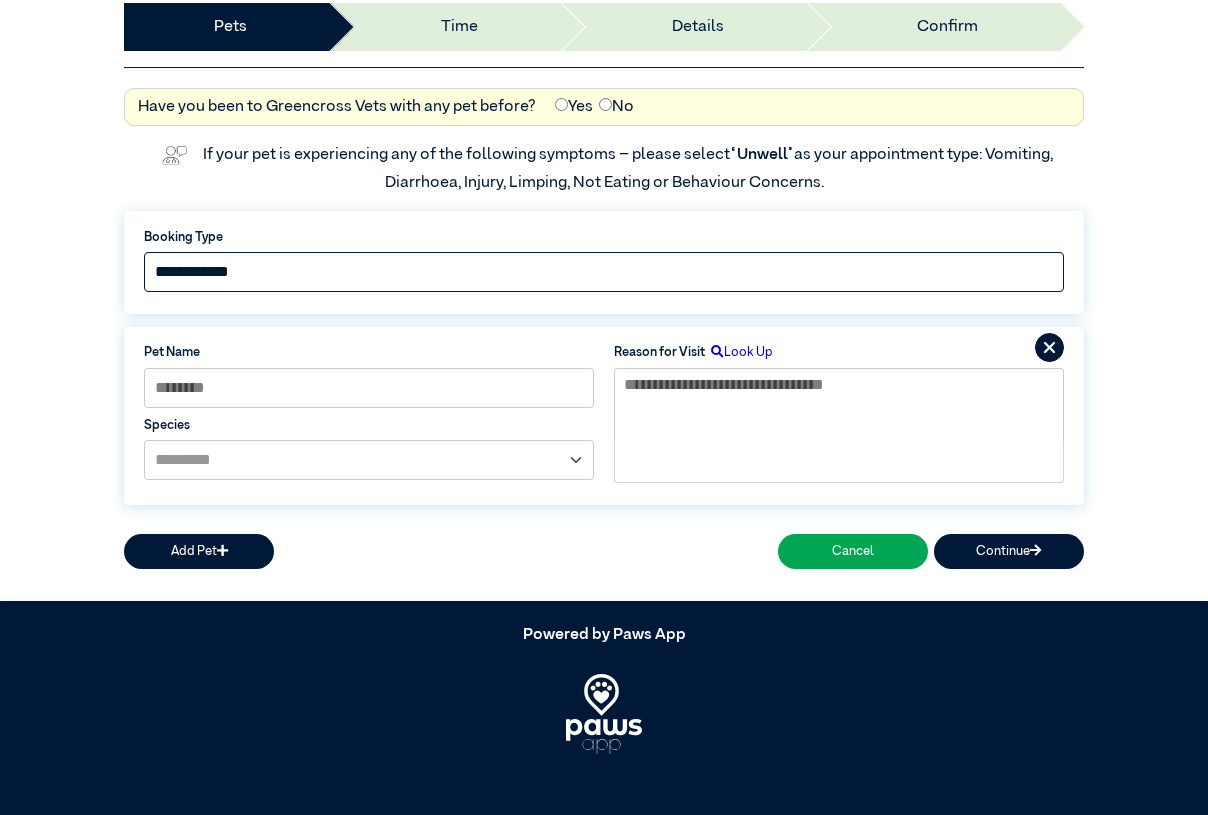 click on "**********" at bounding box center [604, 272] 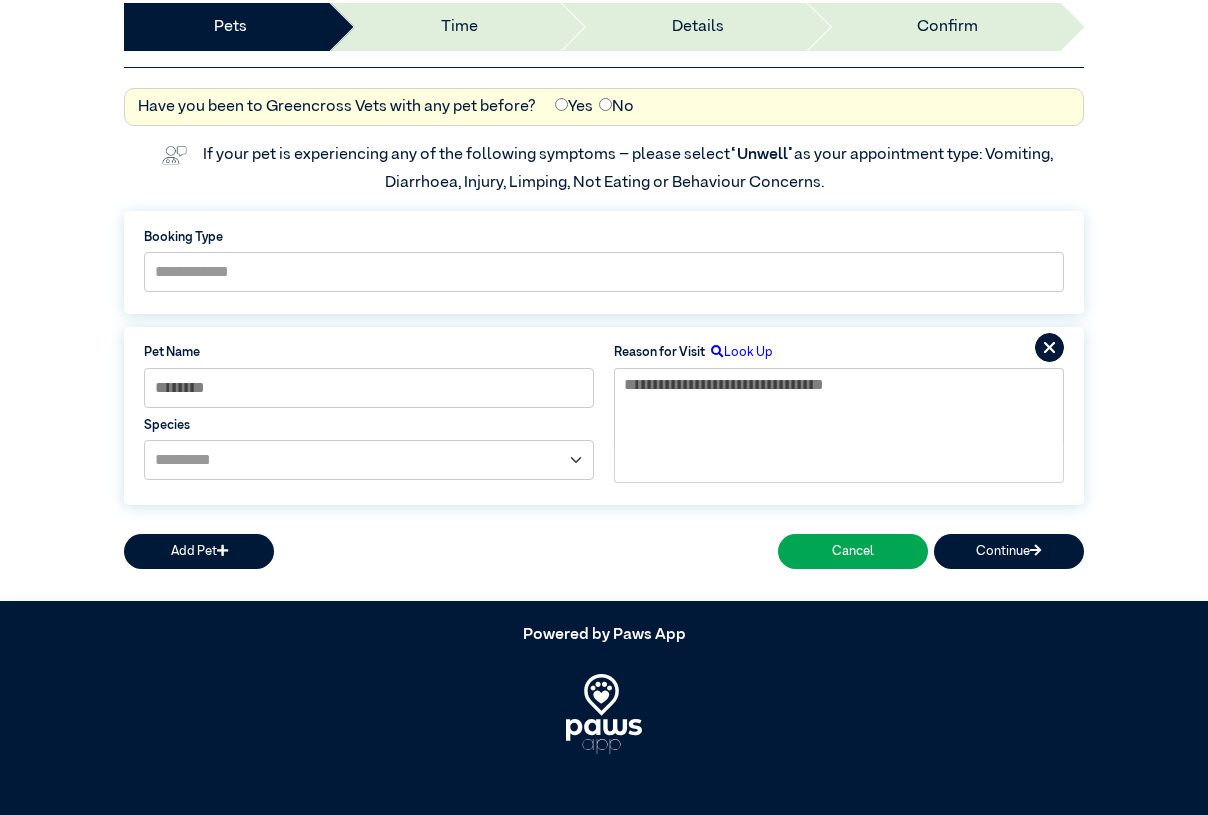 click on "**********" at bounding box center [604, 262] 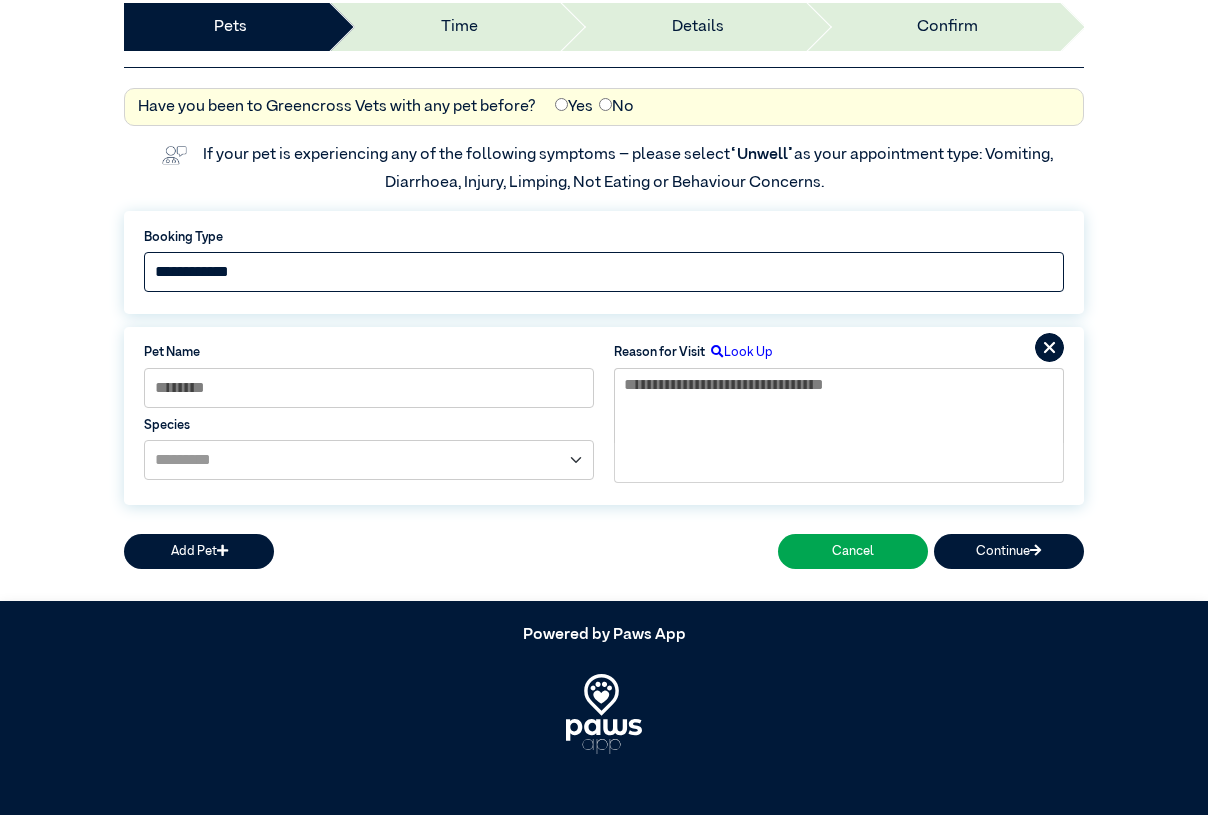 click on "**********" at bounding box center (604, 272) 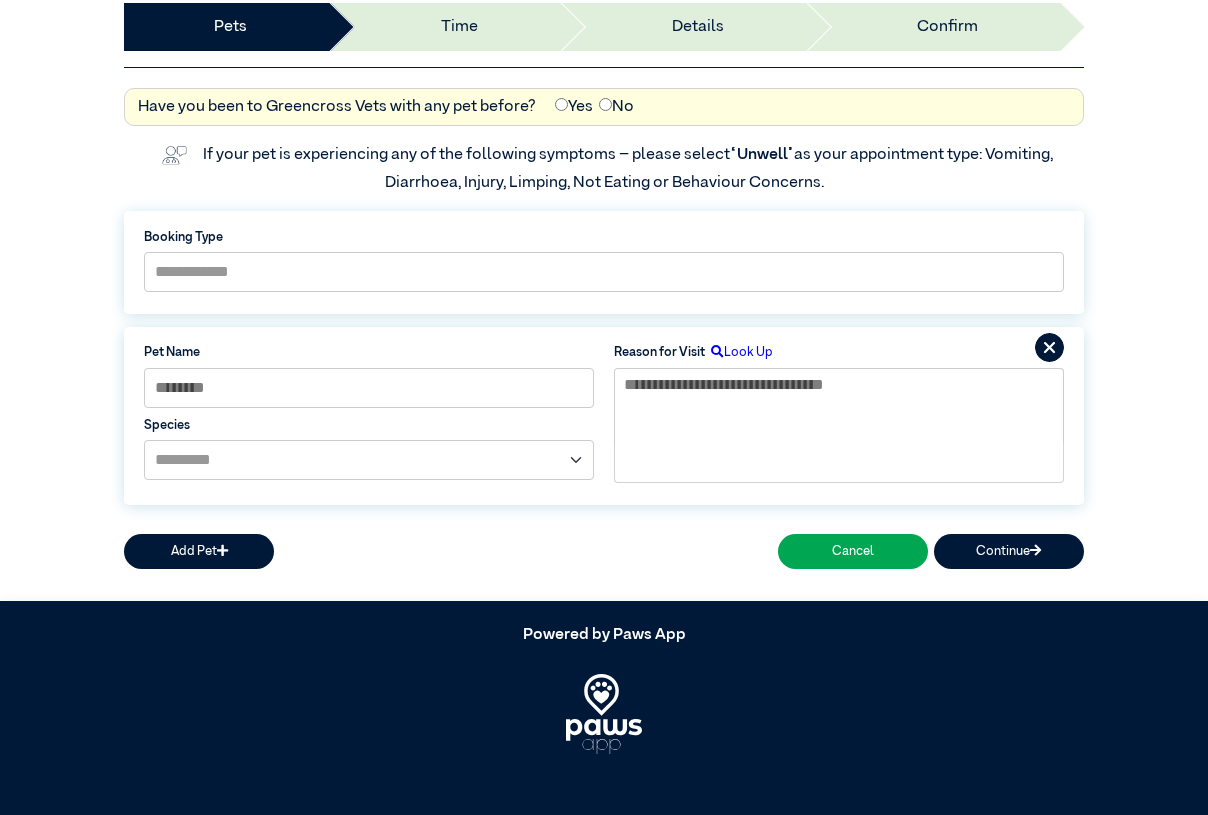 click on "**********" at bounding box center (604, 334) 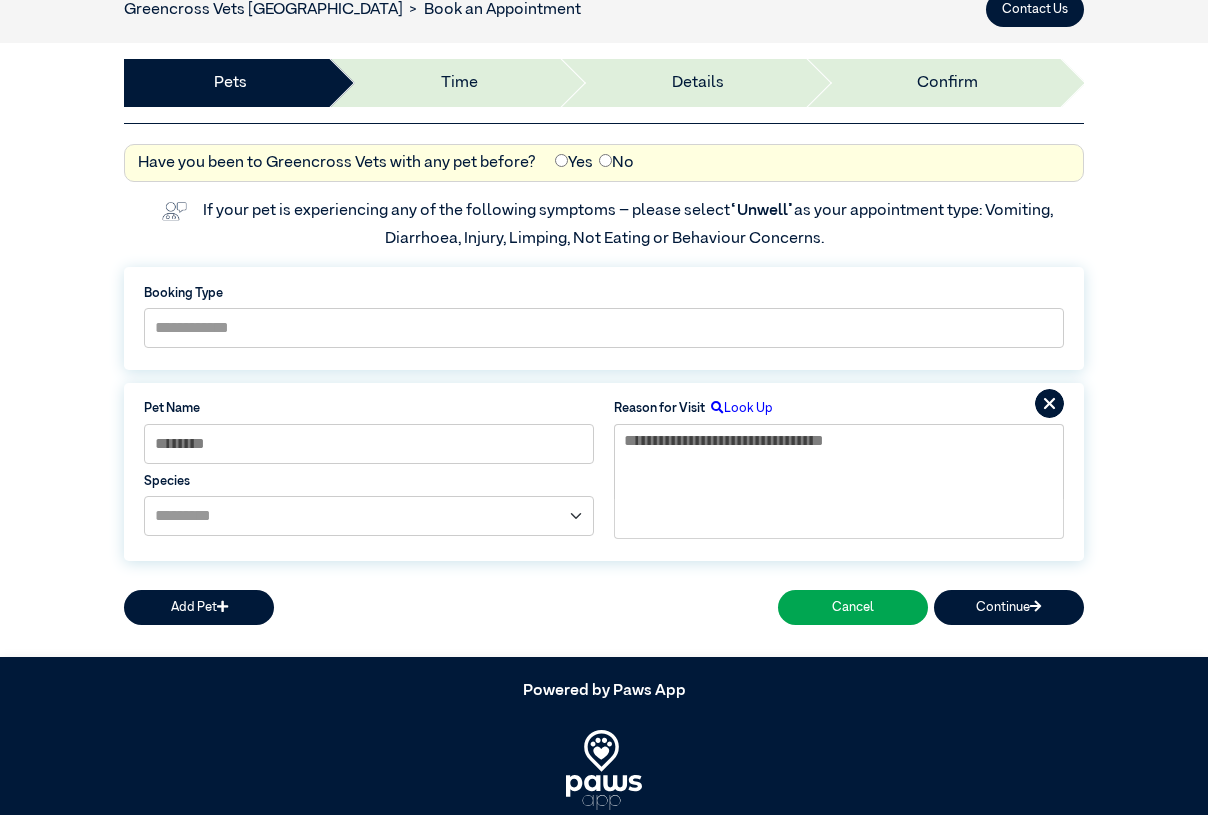 scroll, scrollTop: 0, scrollLeft: 0, axis: both 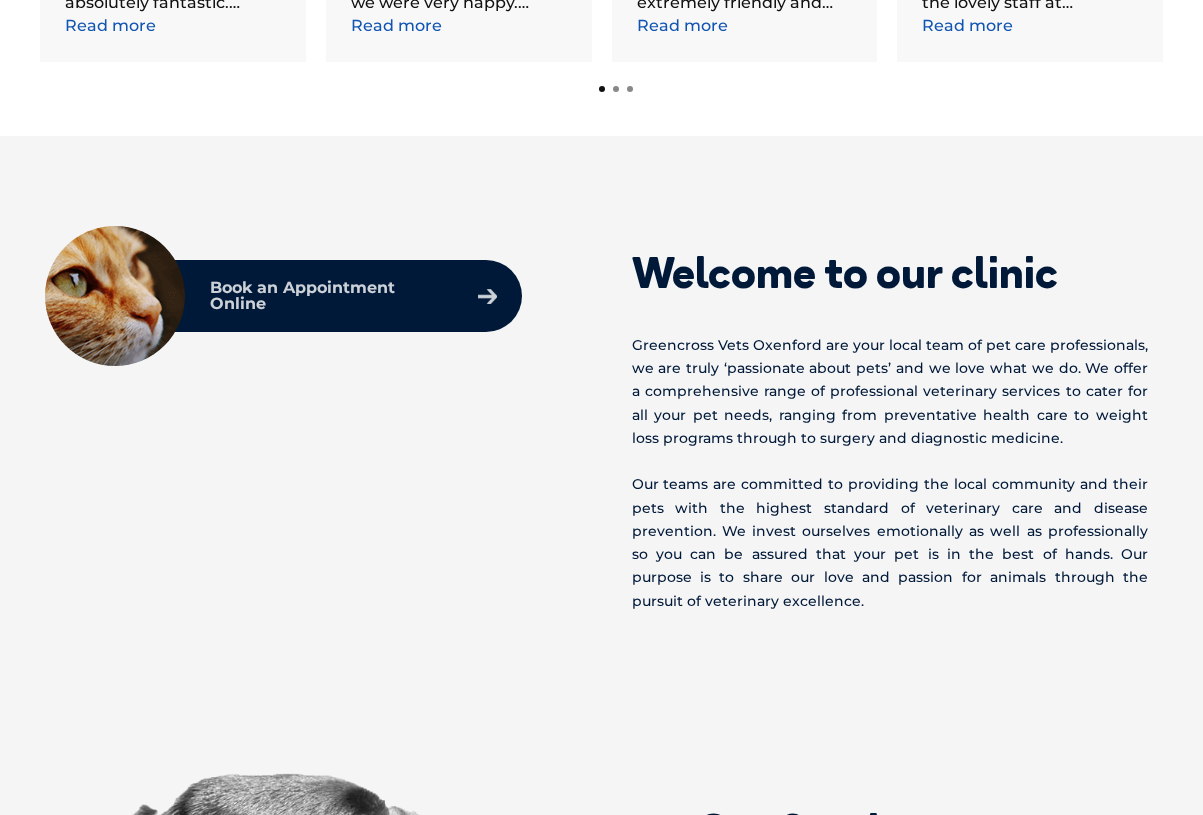 click on "Book an Appointment Online" at bounding box center (326, 296) 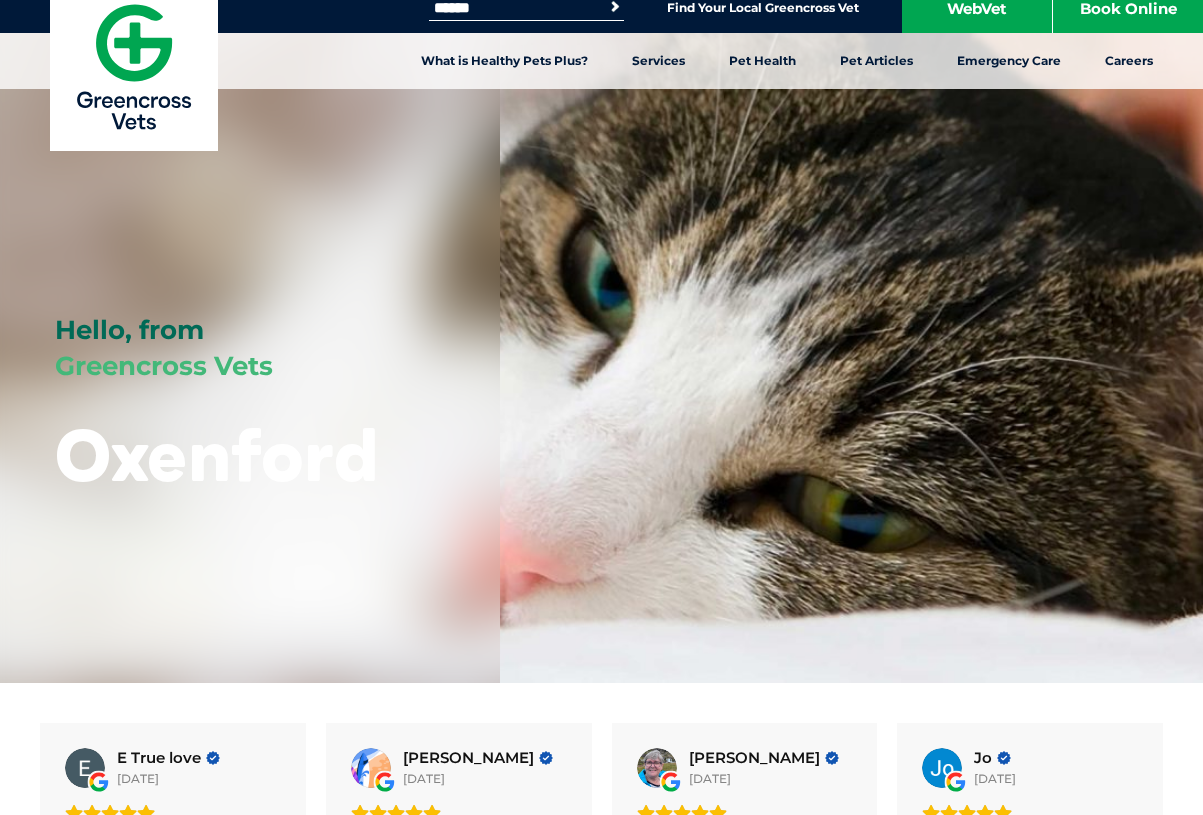 scroll, scrollTop: 0, scrollLeft: 0, axis: both 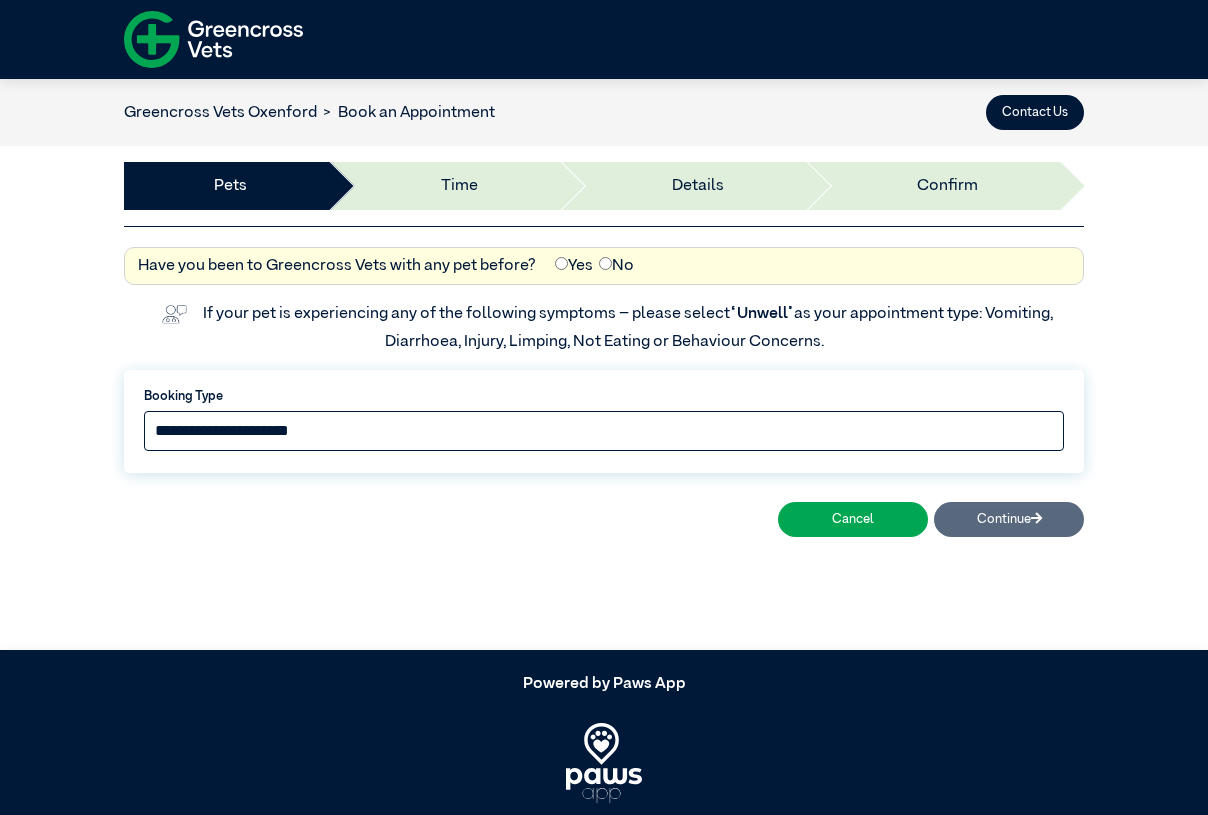 click on "**********" at bounding box center [604, 431] 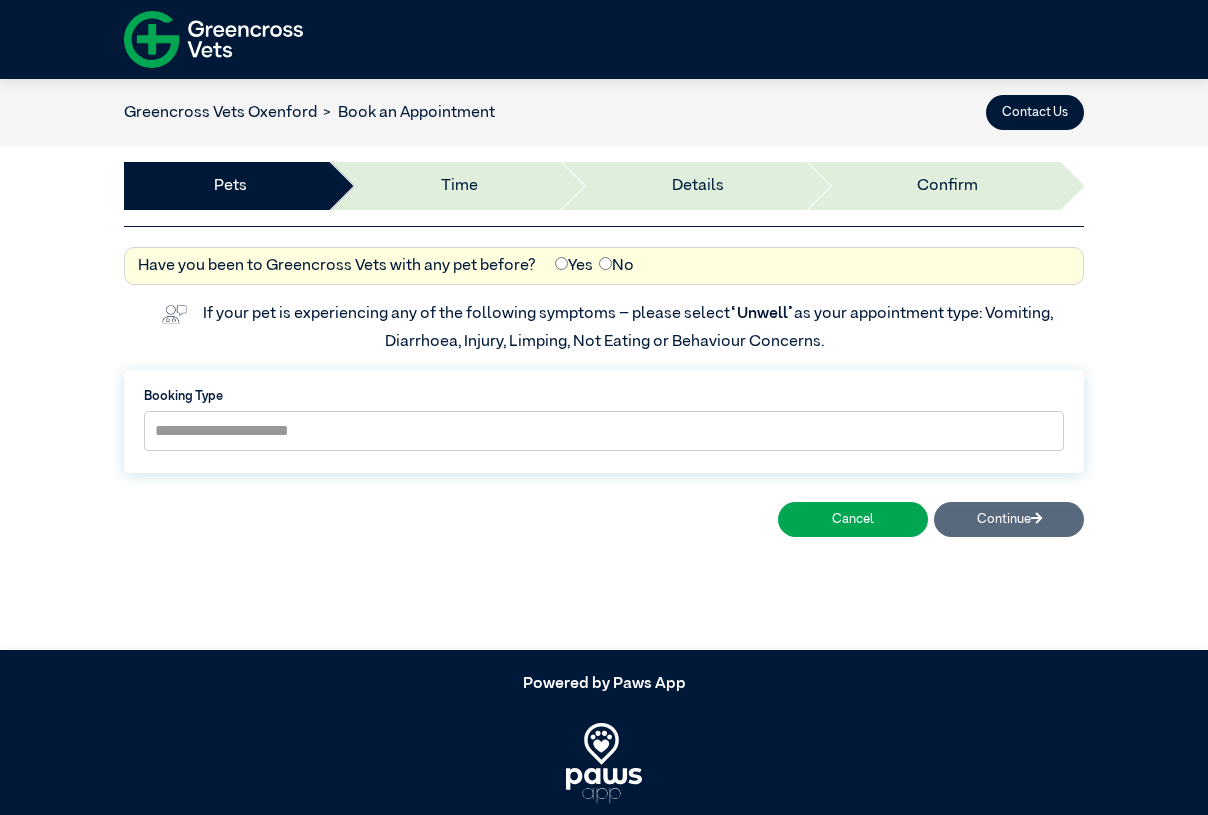click on "Powered by Paws App" at bounding box center (604, 684) 